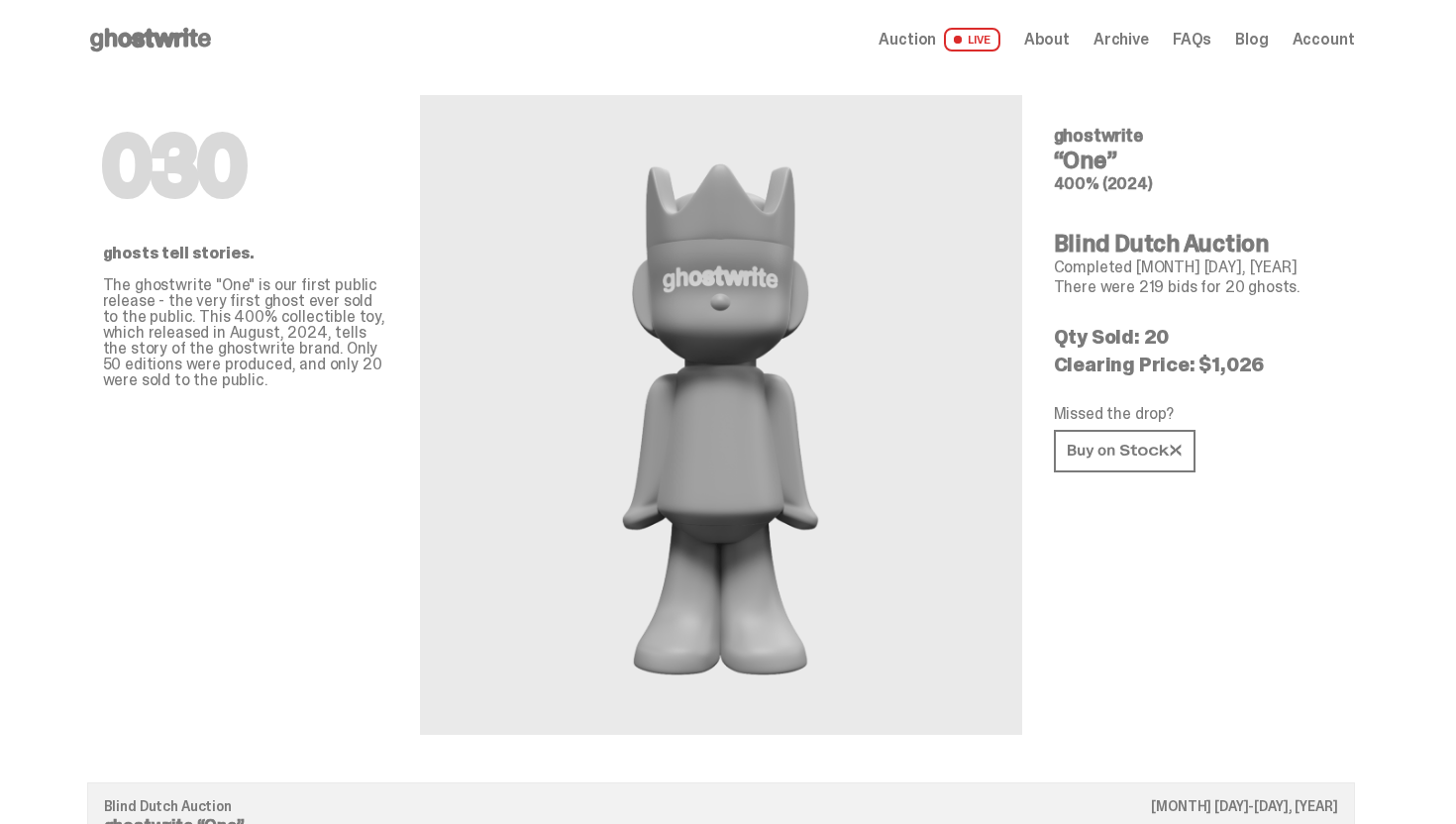 scroll, scrollTop: 0, scrollLeft: 0, axis: both 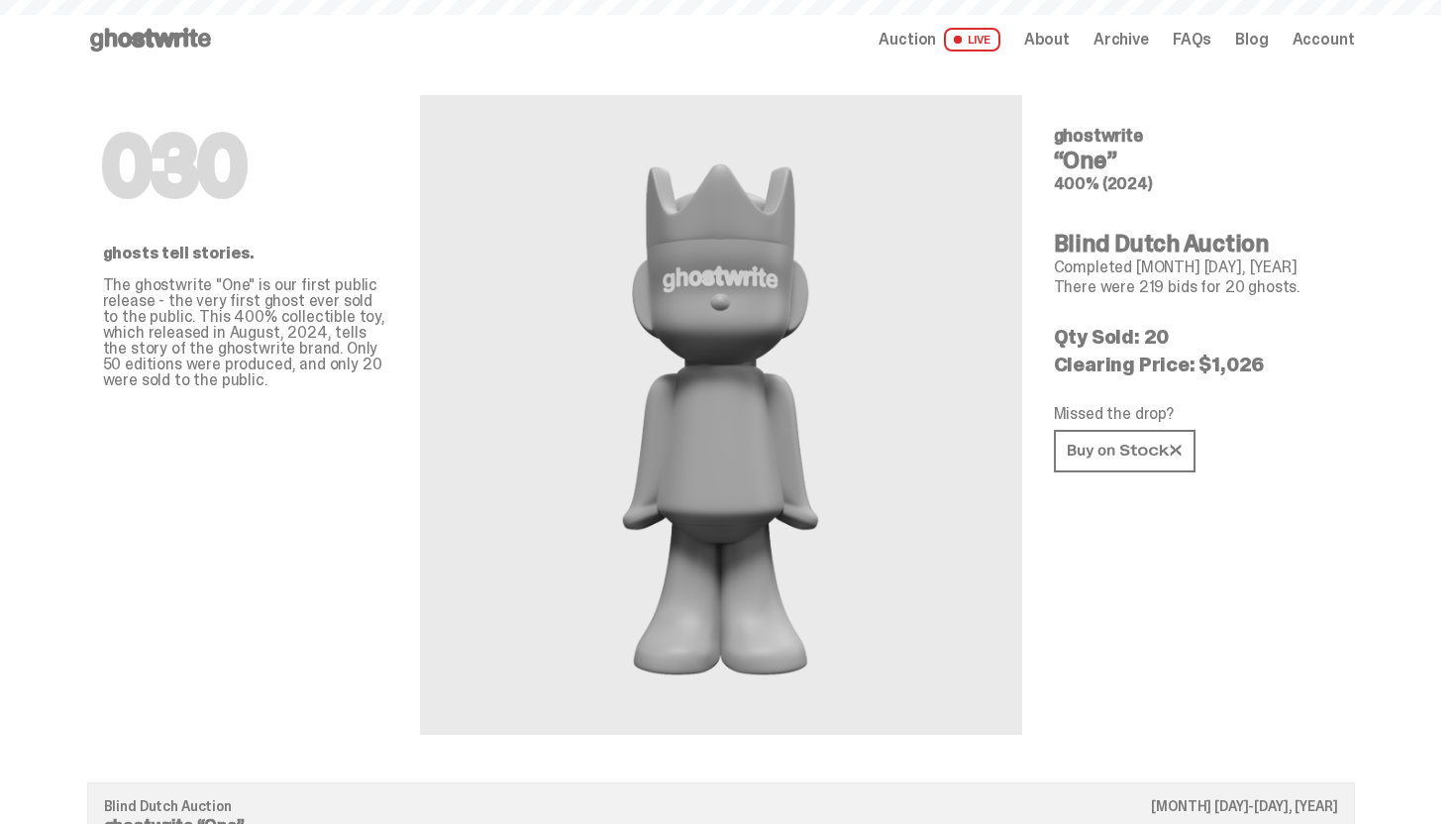 click on "Auction" at bounding box center [907, 40] 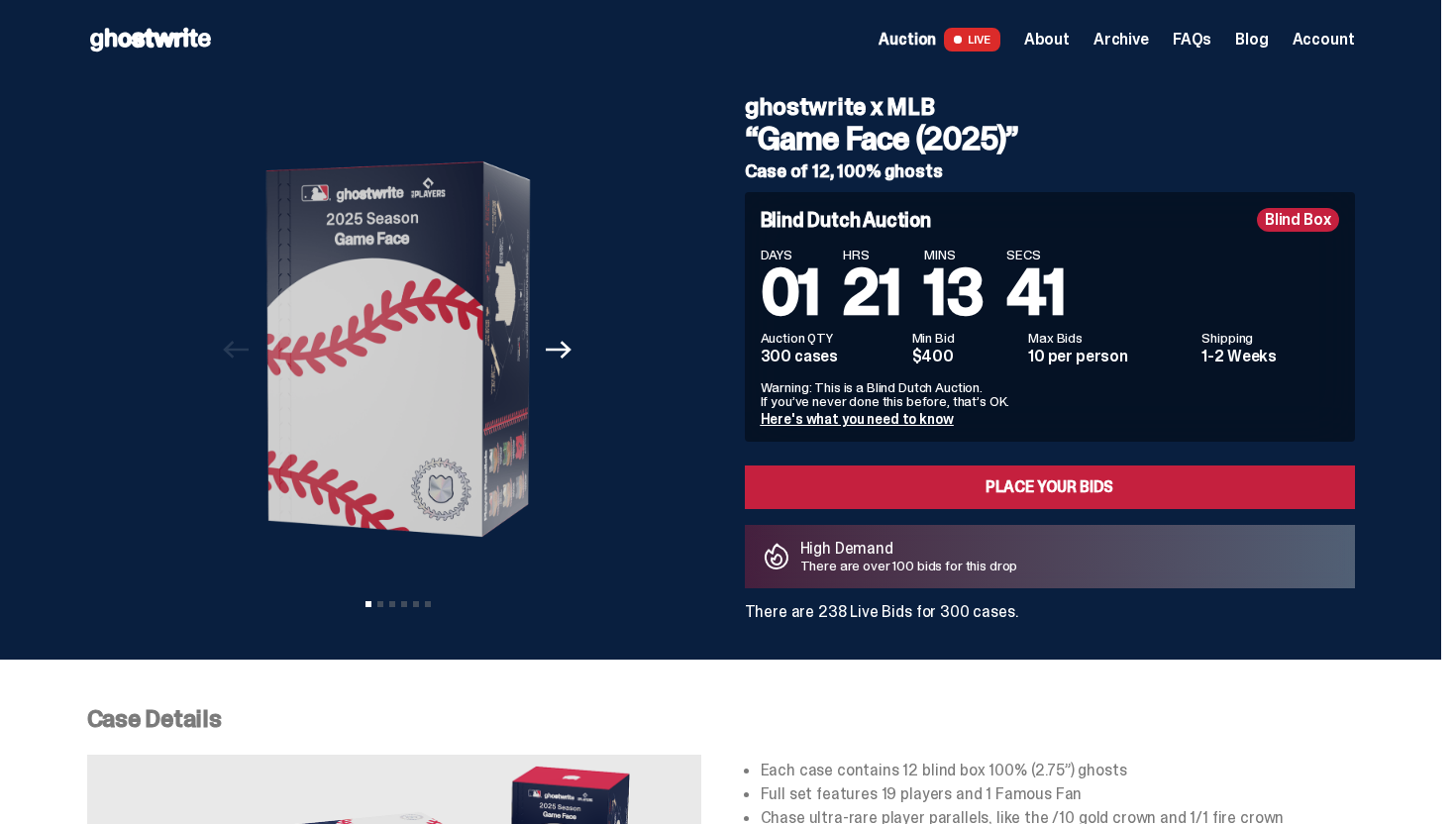 click on "About" at bounding box center (1047, 40) 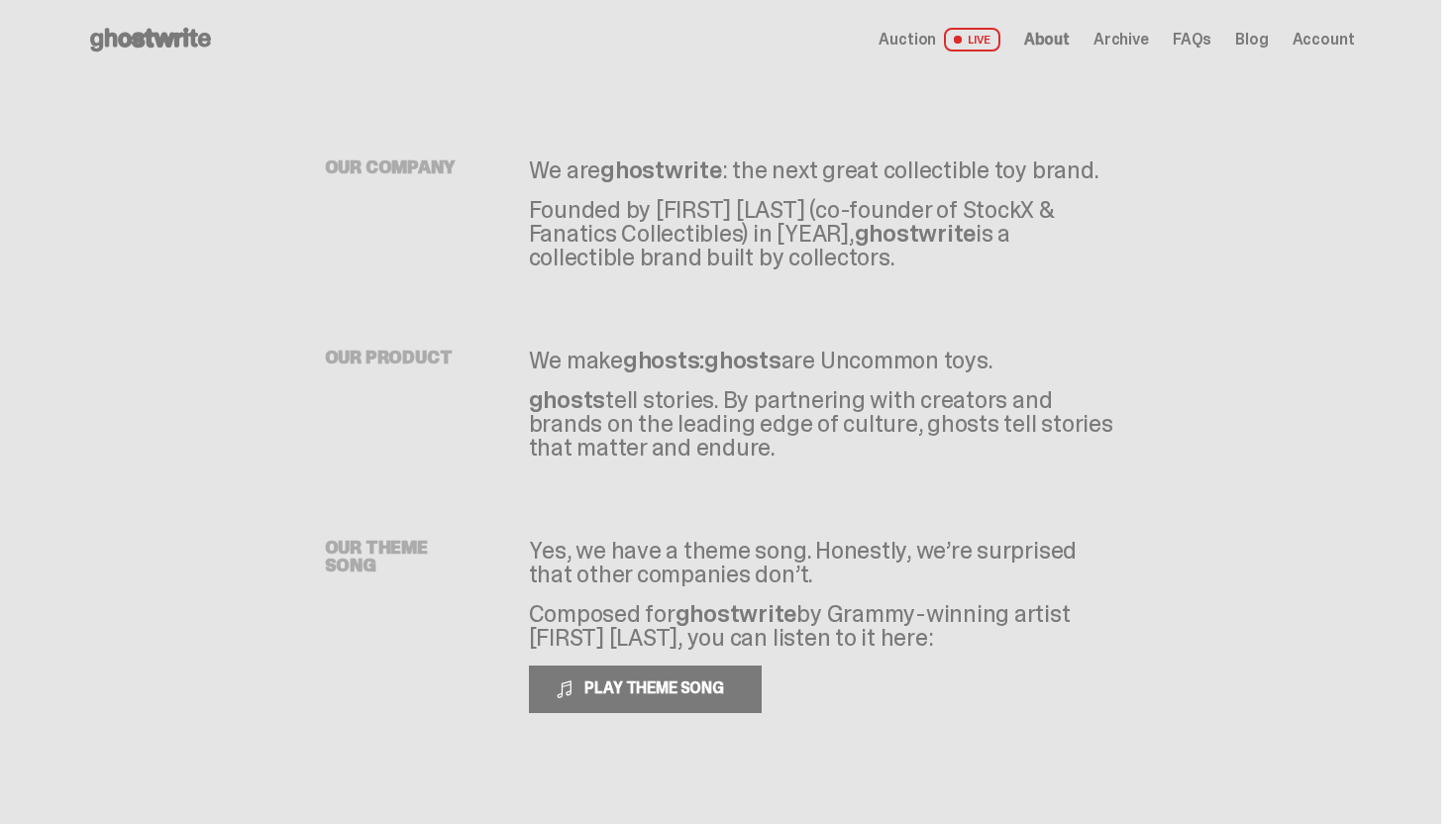click on "Auction" at bounding box center [907, 40] 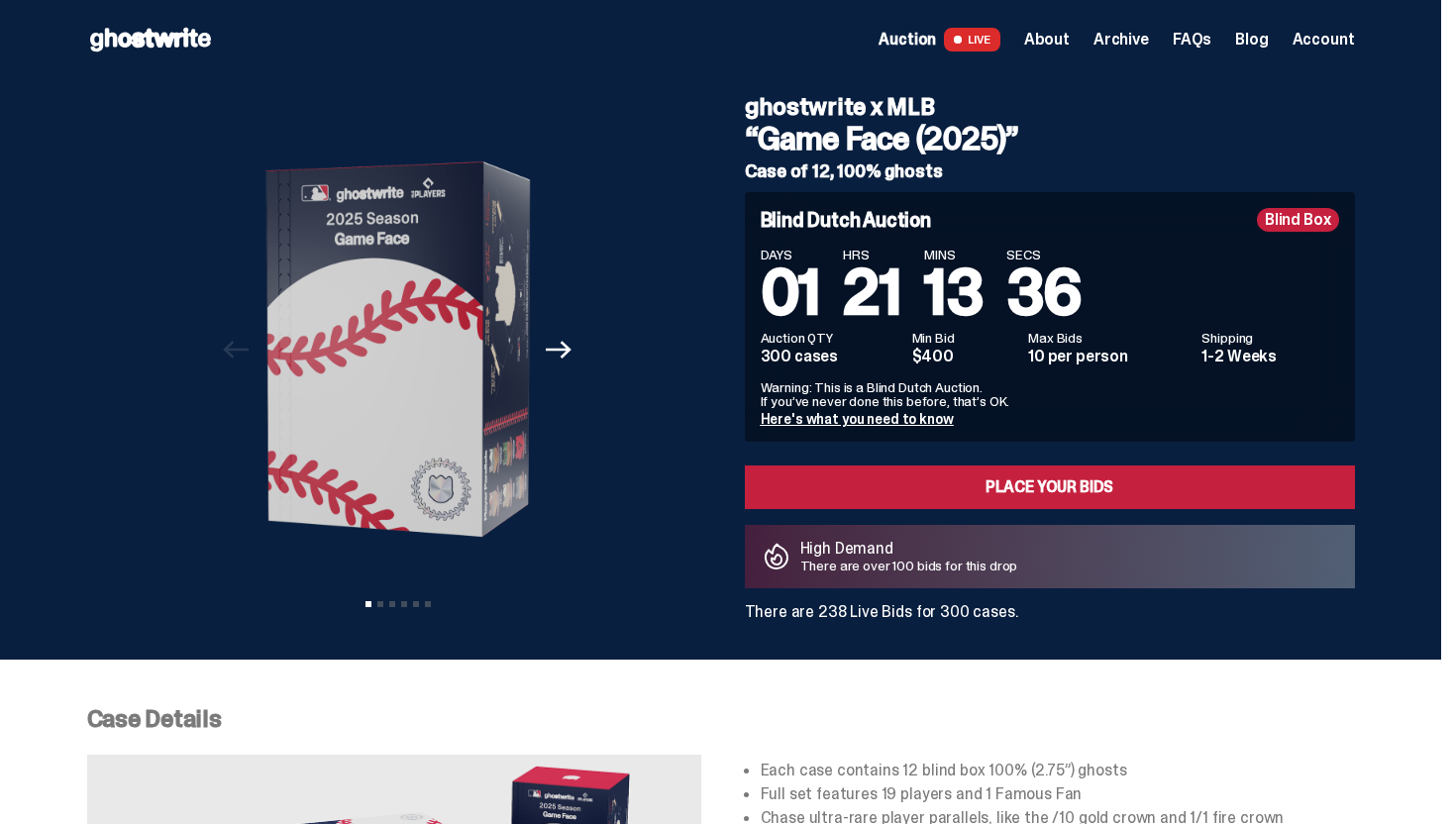 click on "There are over 100 bids for this drop" at bounding box center (909, 566) 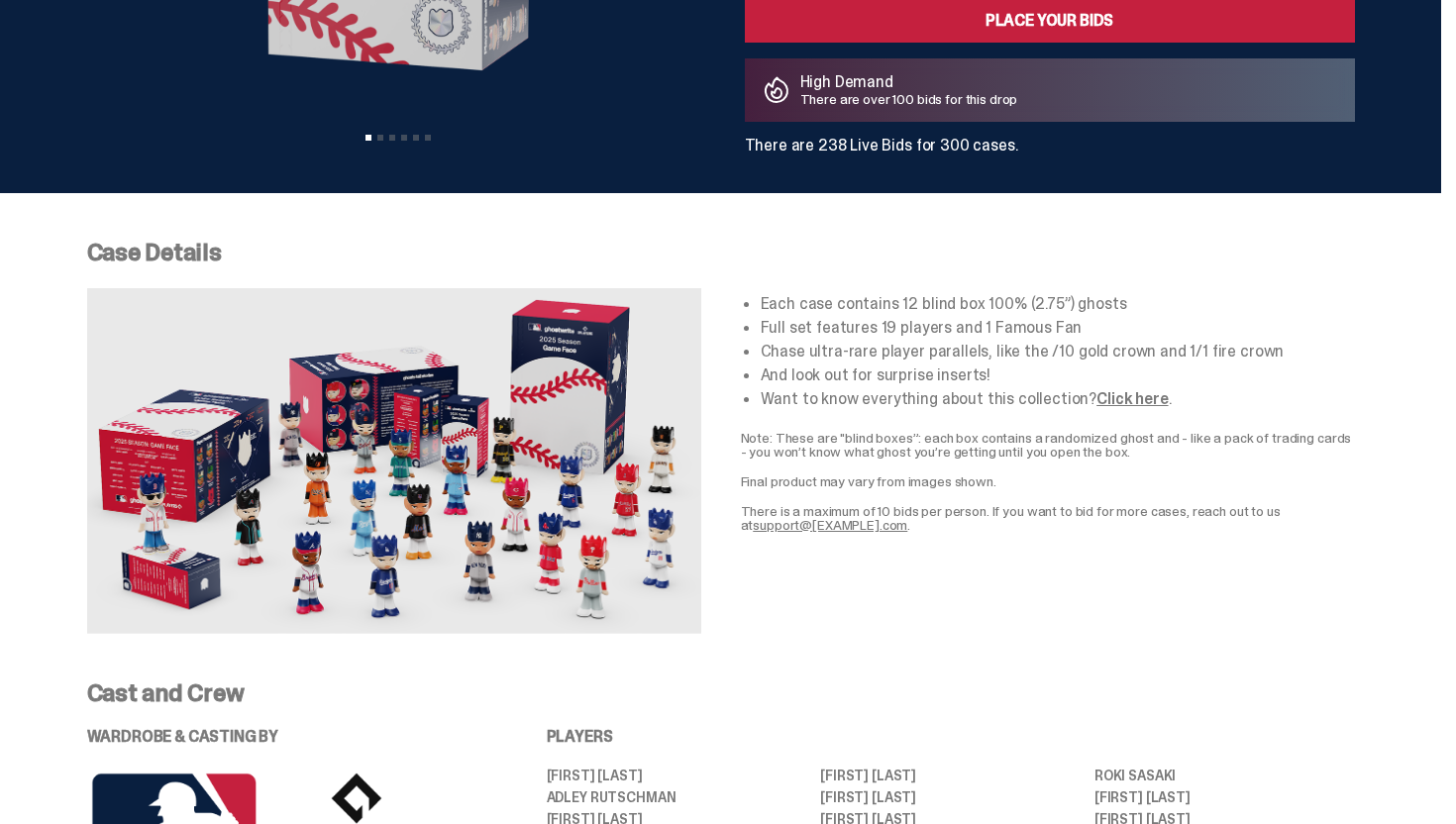 scroll, scrollTop: 0, scrollLeft: 0, axis: both 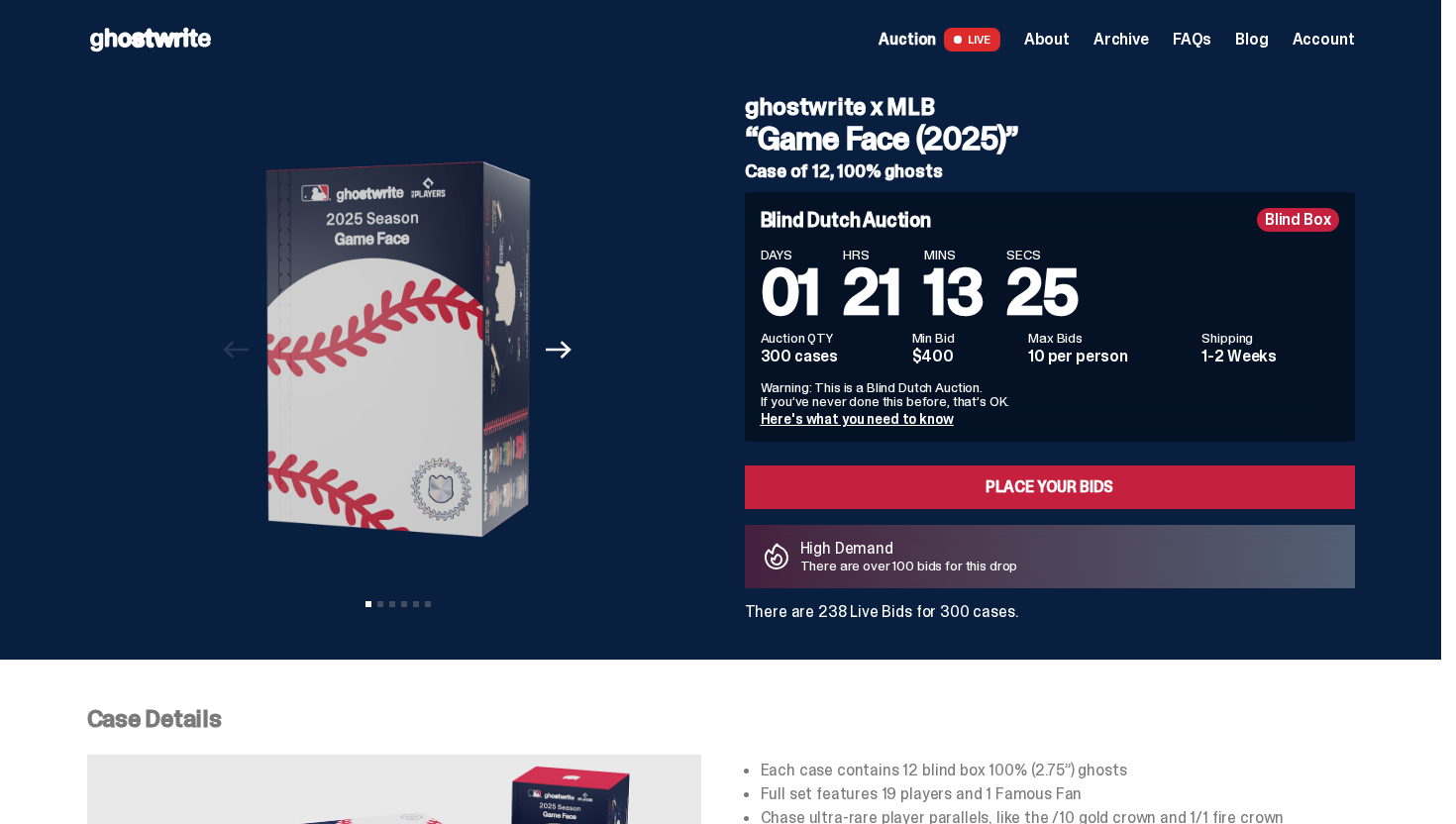 click on "Archive" at bounding box center (1121, 40) 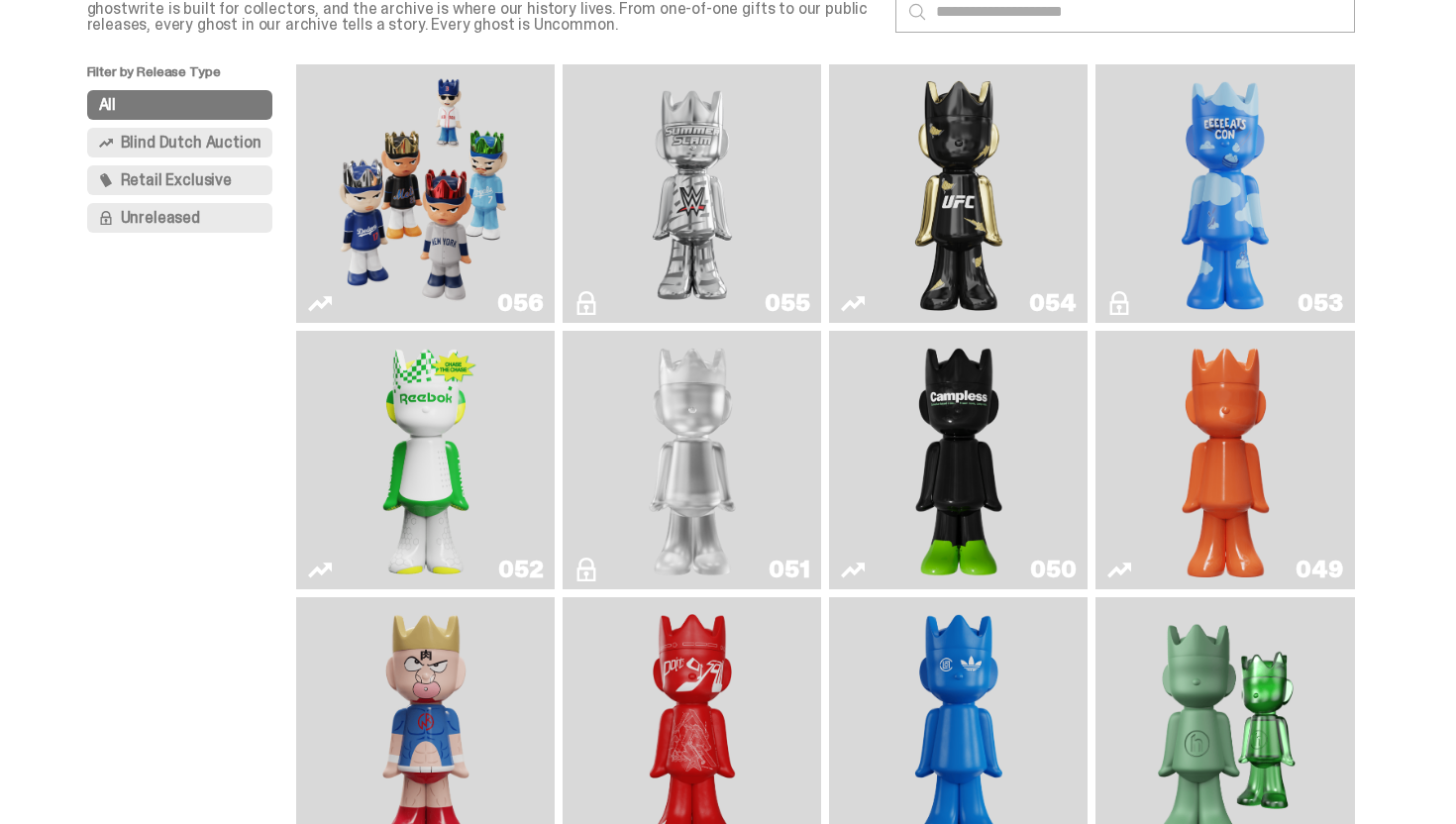 scroll, scrollTop: 144, scrollLeft: 0, axis: vertical 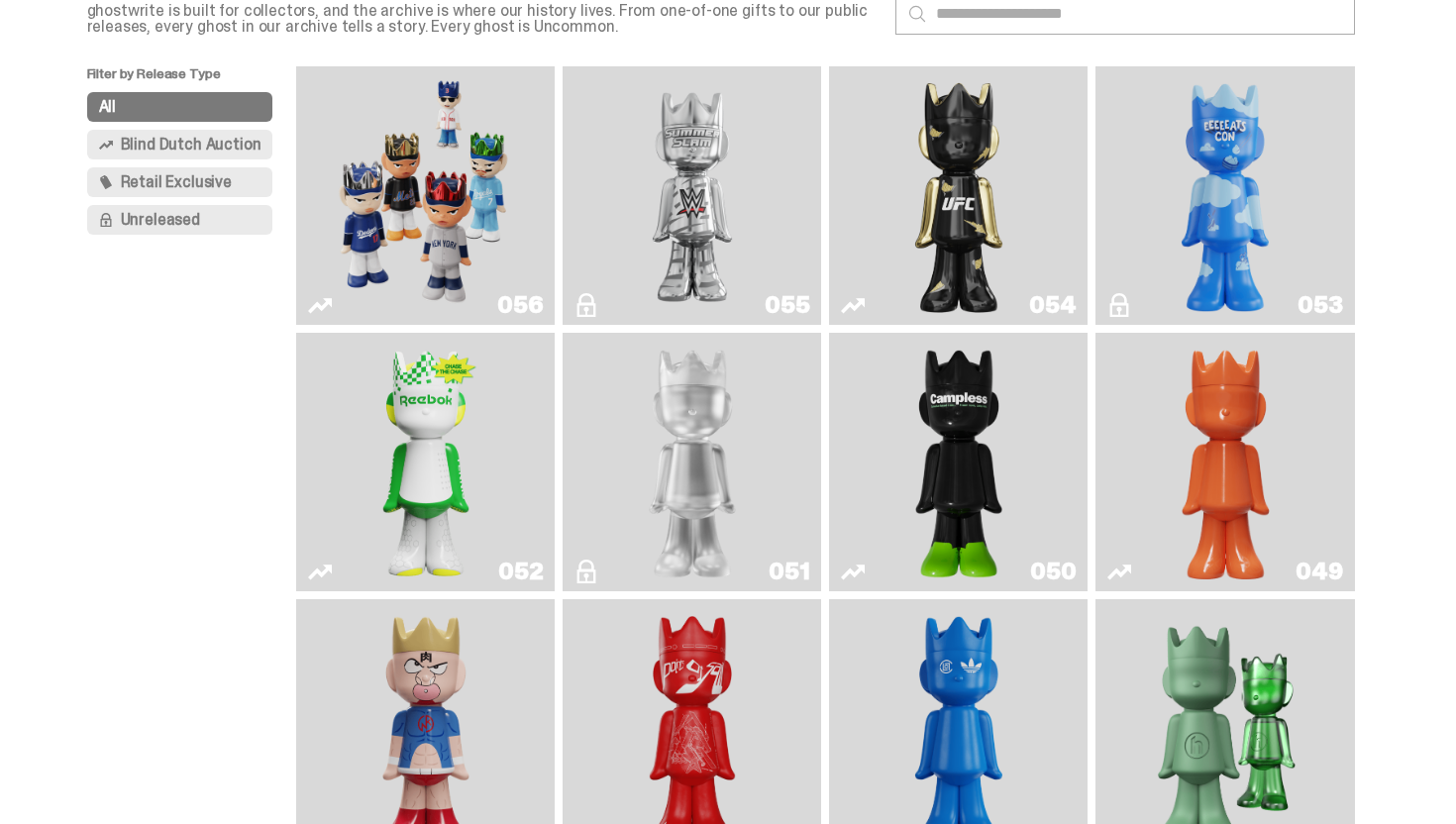 click at bounding box center [692, 195] 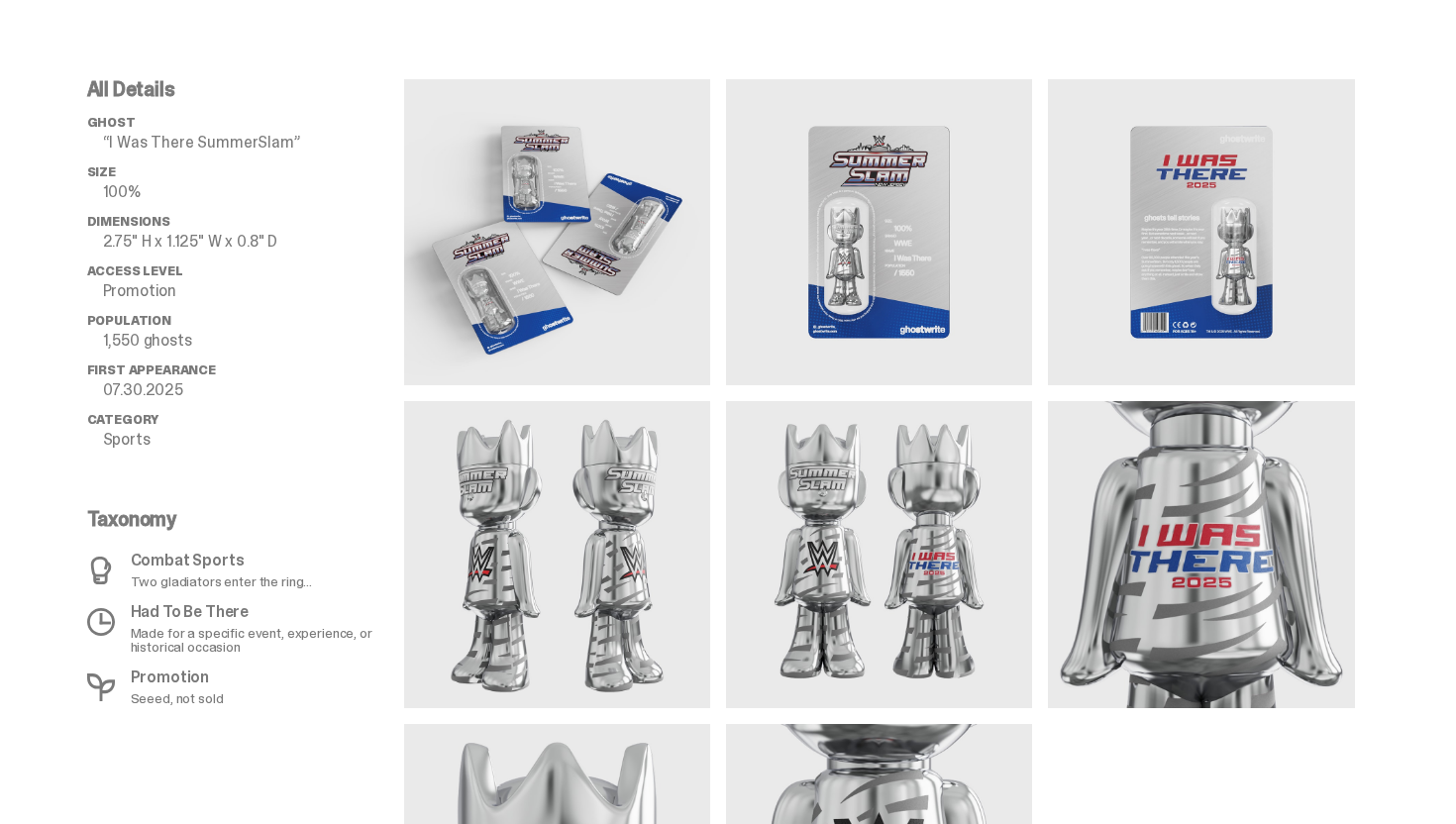 scroll, scrollTop: 781, scrollLeft: 0, axis: vertical 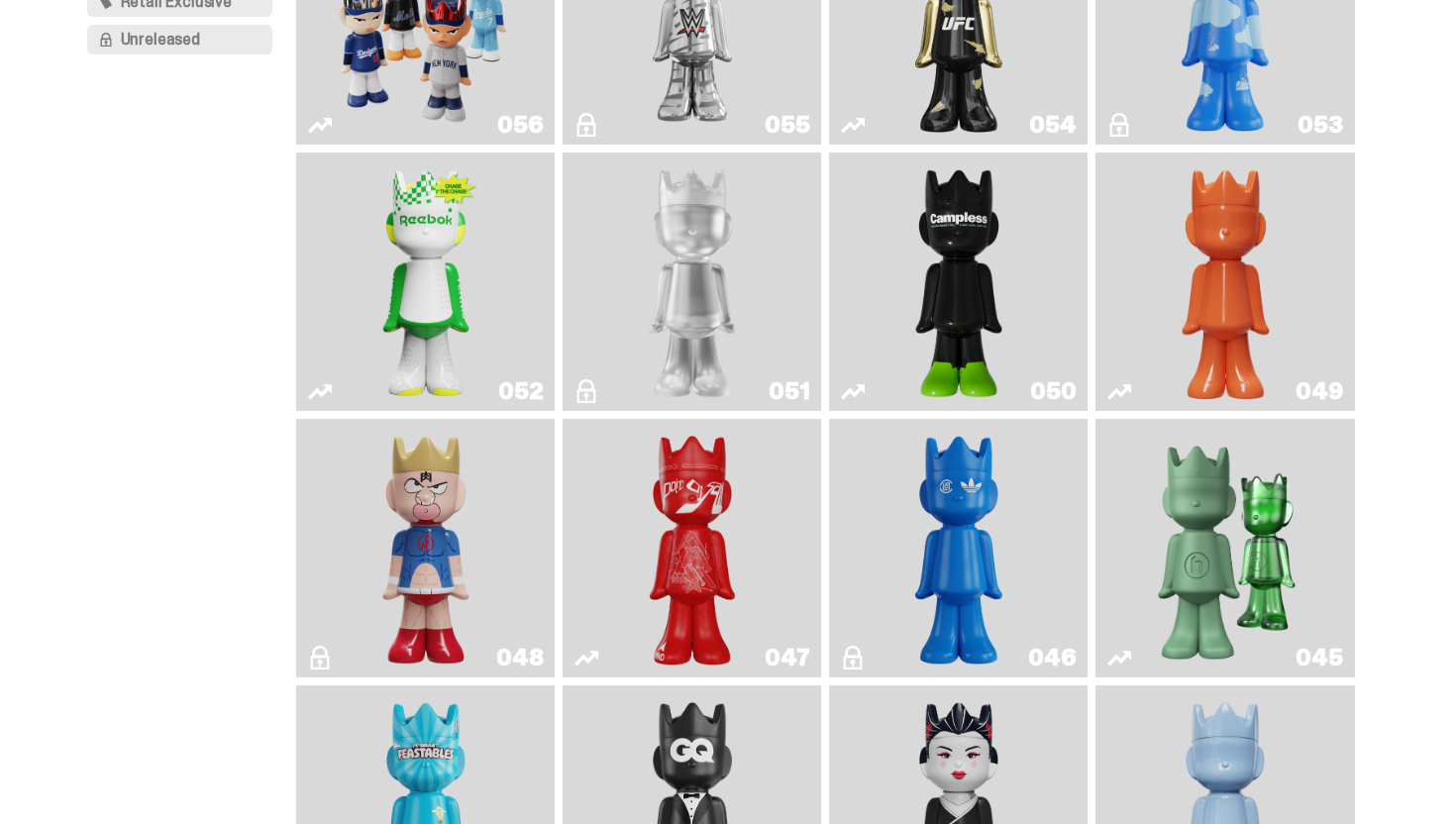 click at bounding box center [959, 281] 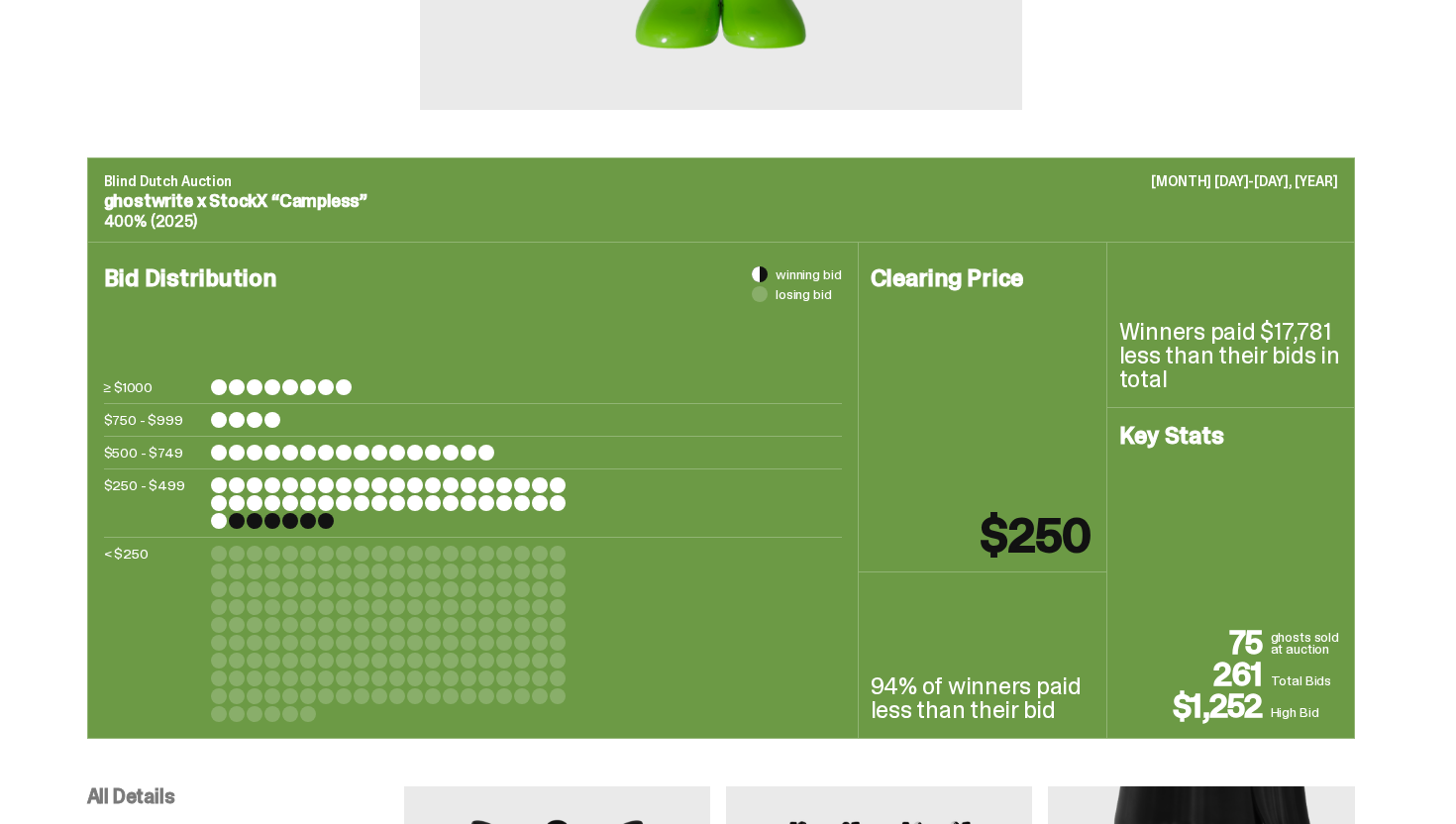 scroll, scrollTop: 1650, scrollLeft: 0, axis: vertical 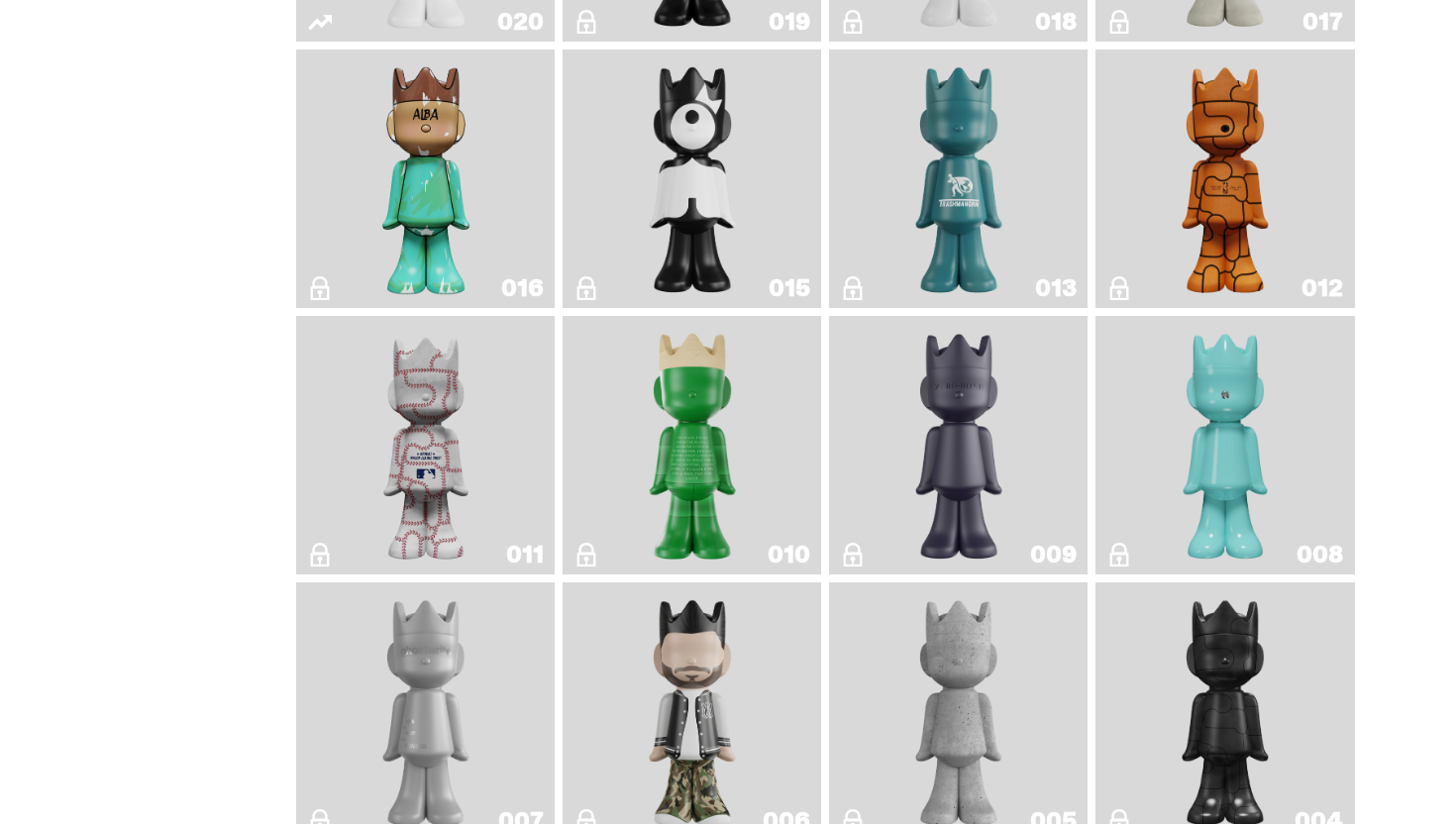 click at bounding box center [426, 178] 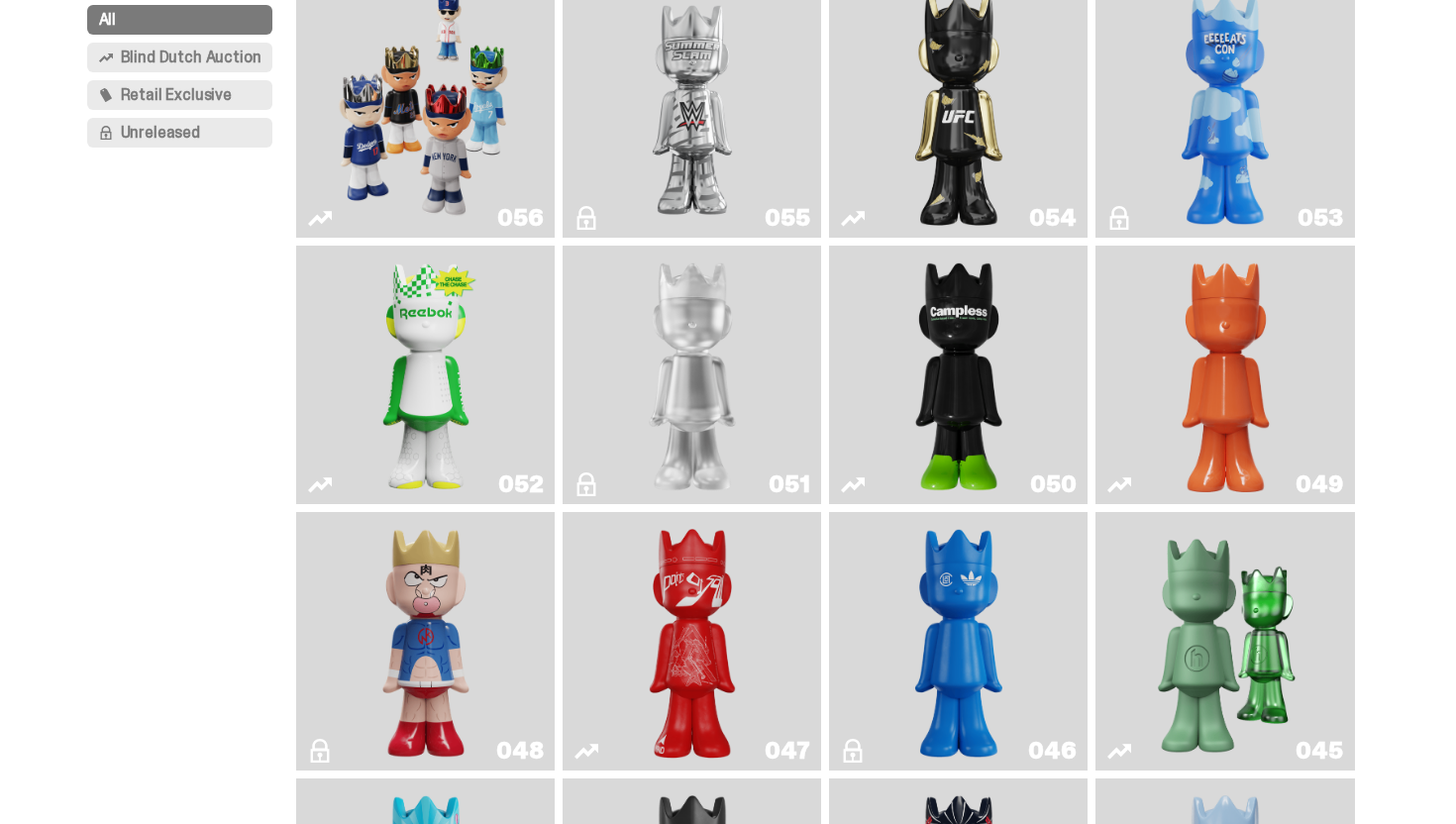 scroll, scrollTop: 237, scrollLeft: 0, axis: vertical 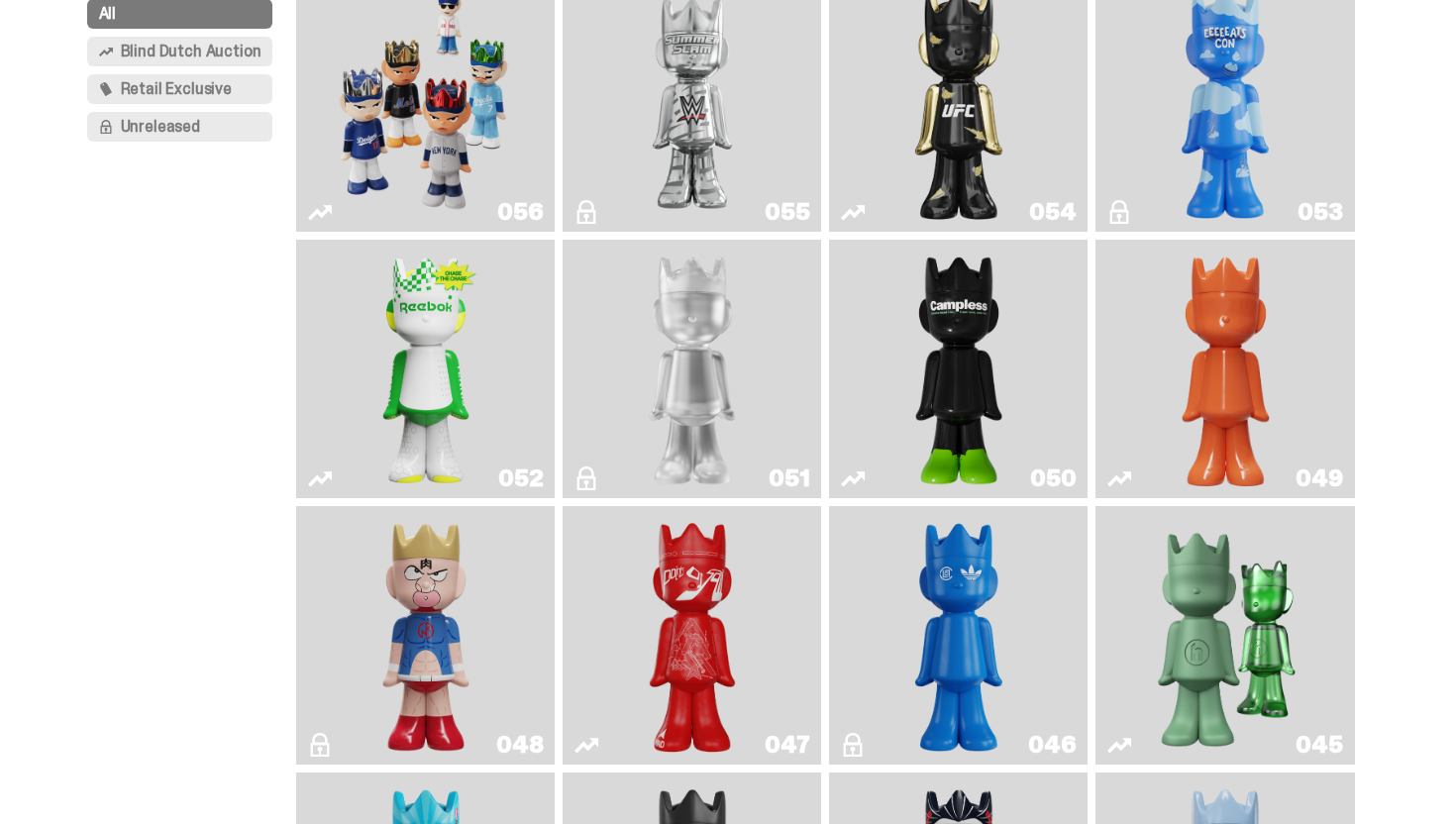 click at bounding box center [1225, 635] 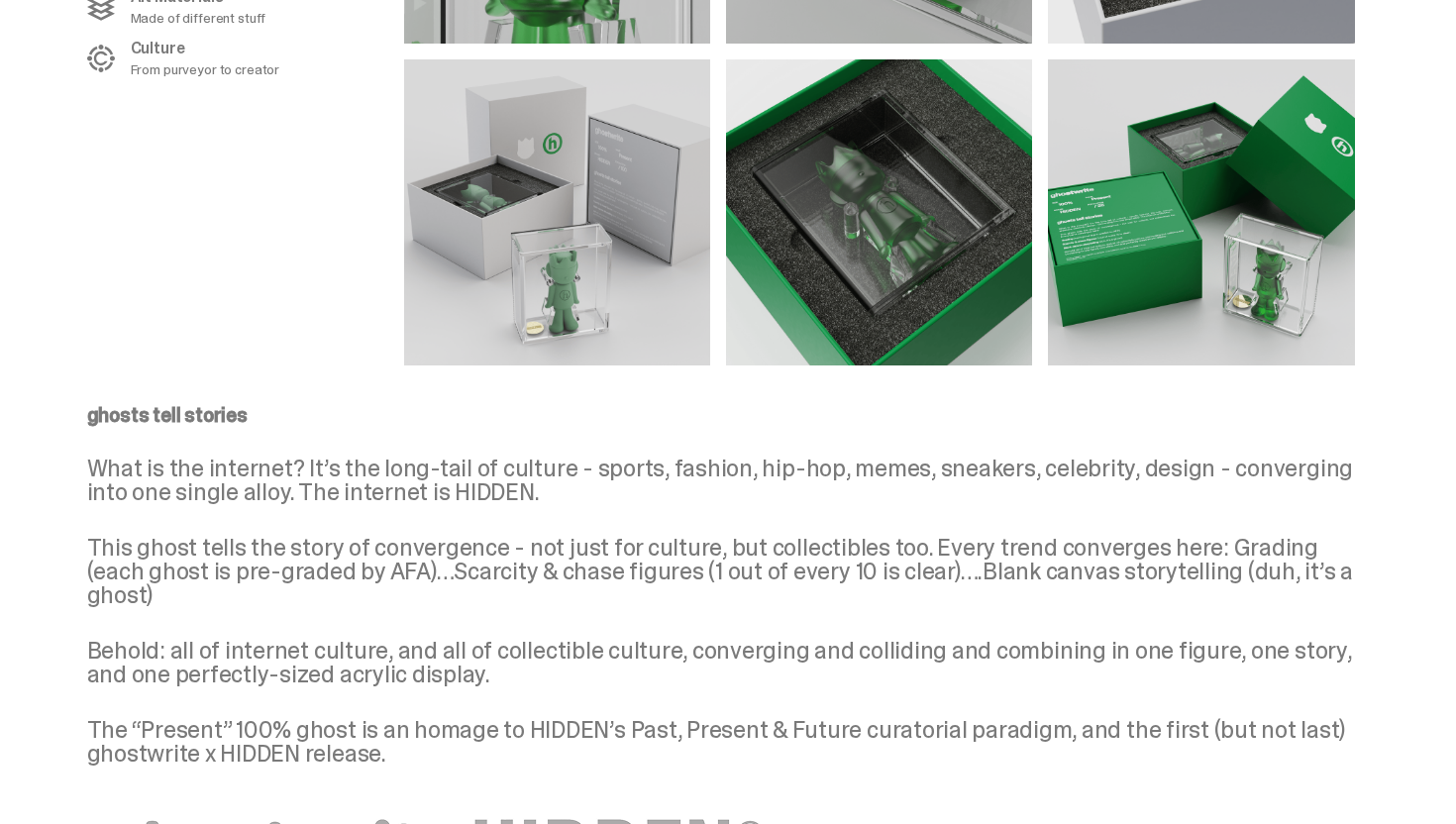 scroll, scrollTop: 1639, scrollLeft: 0, axis: vertical 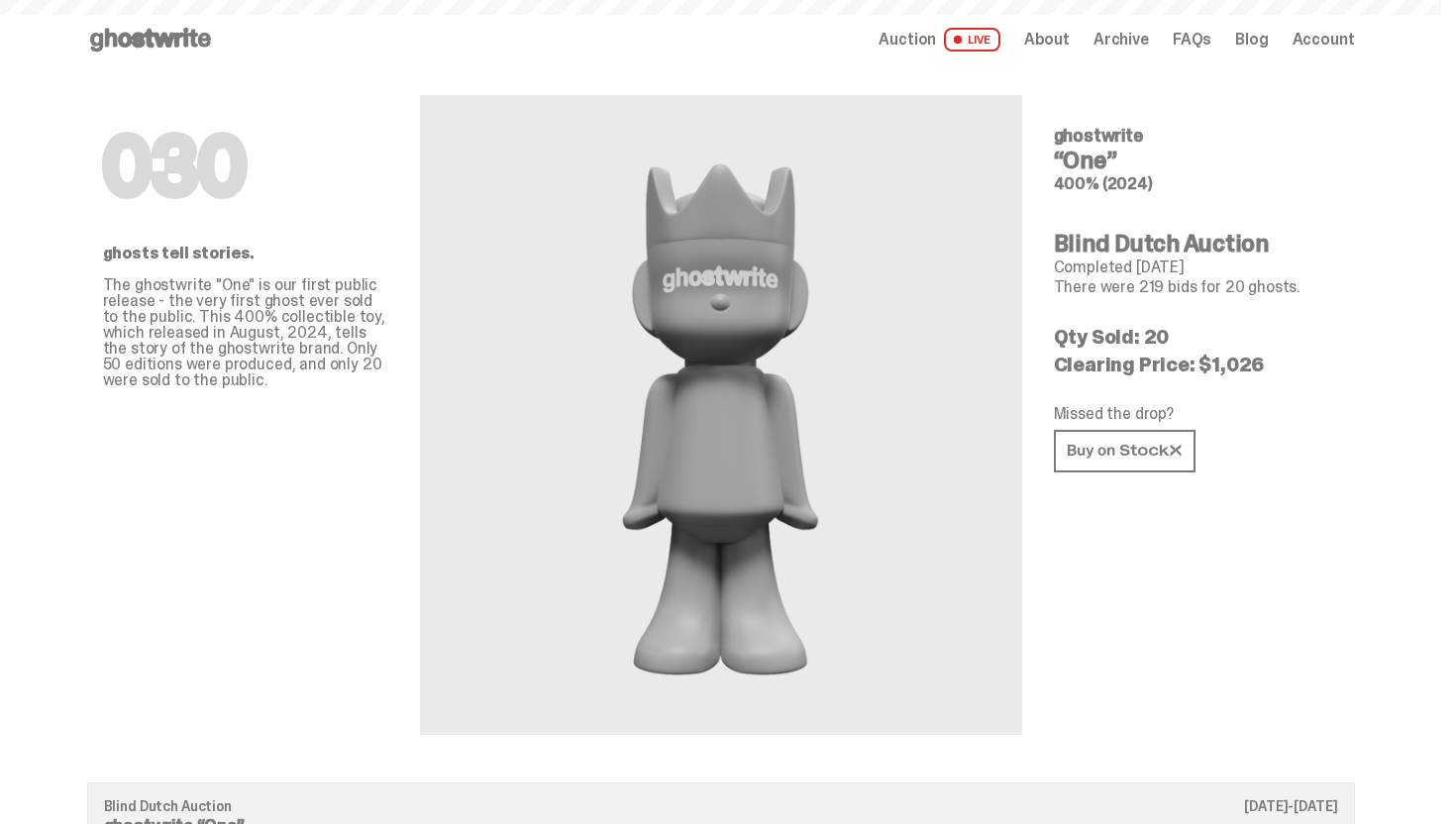 click on "Archive" at bounding box center (1121, 40) 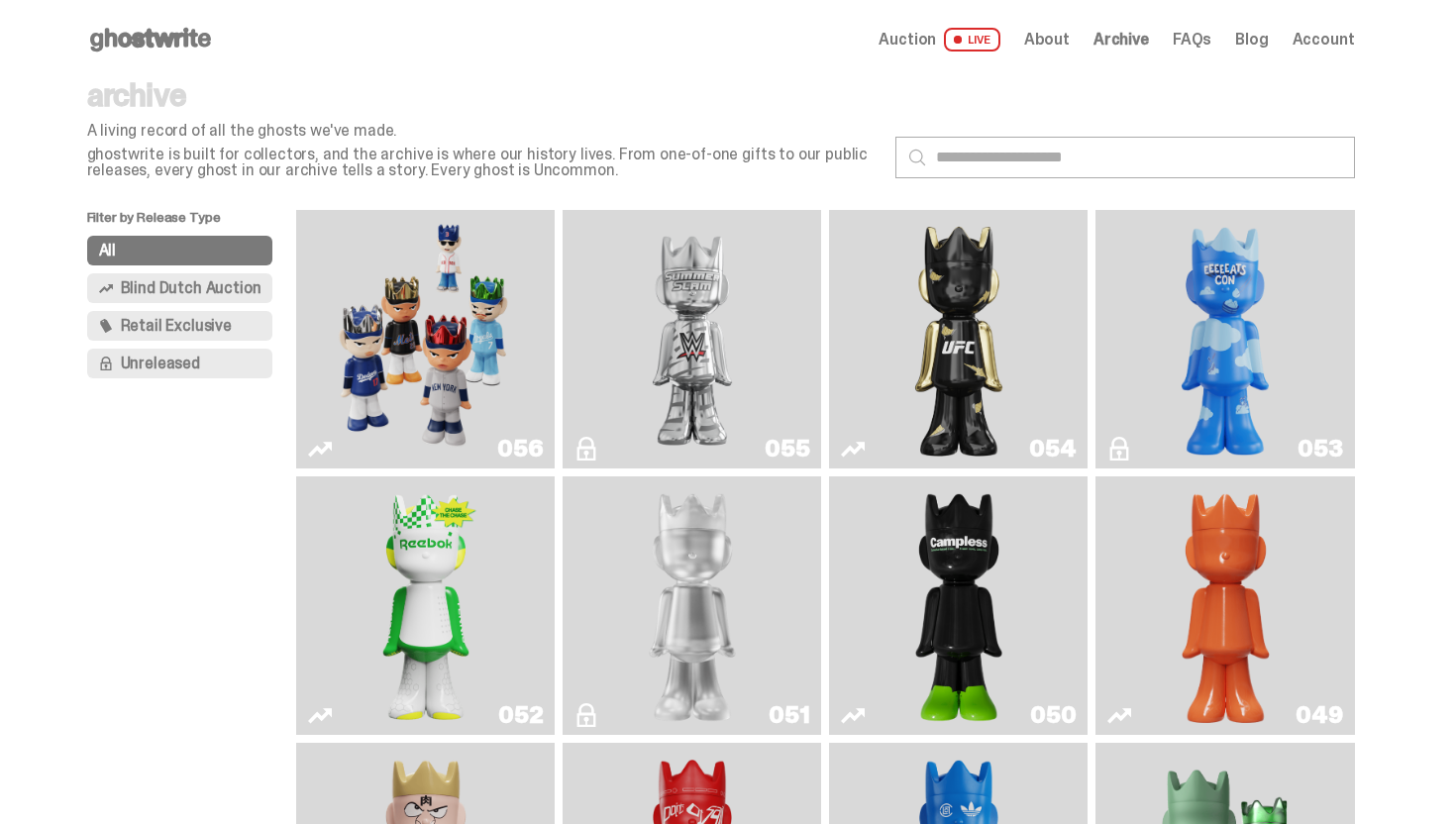 click on "About" at bounding box center (1047, 40) 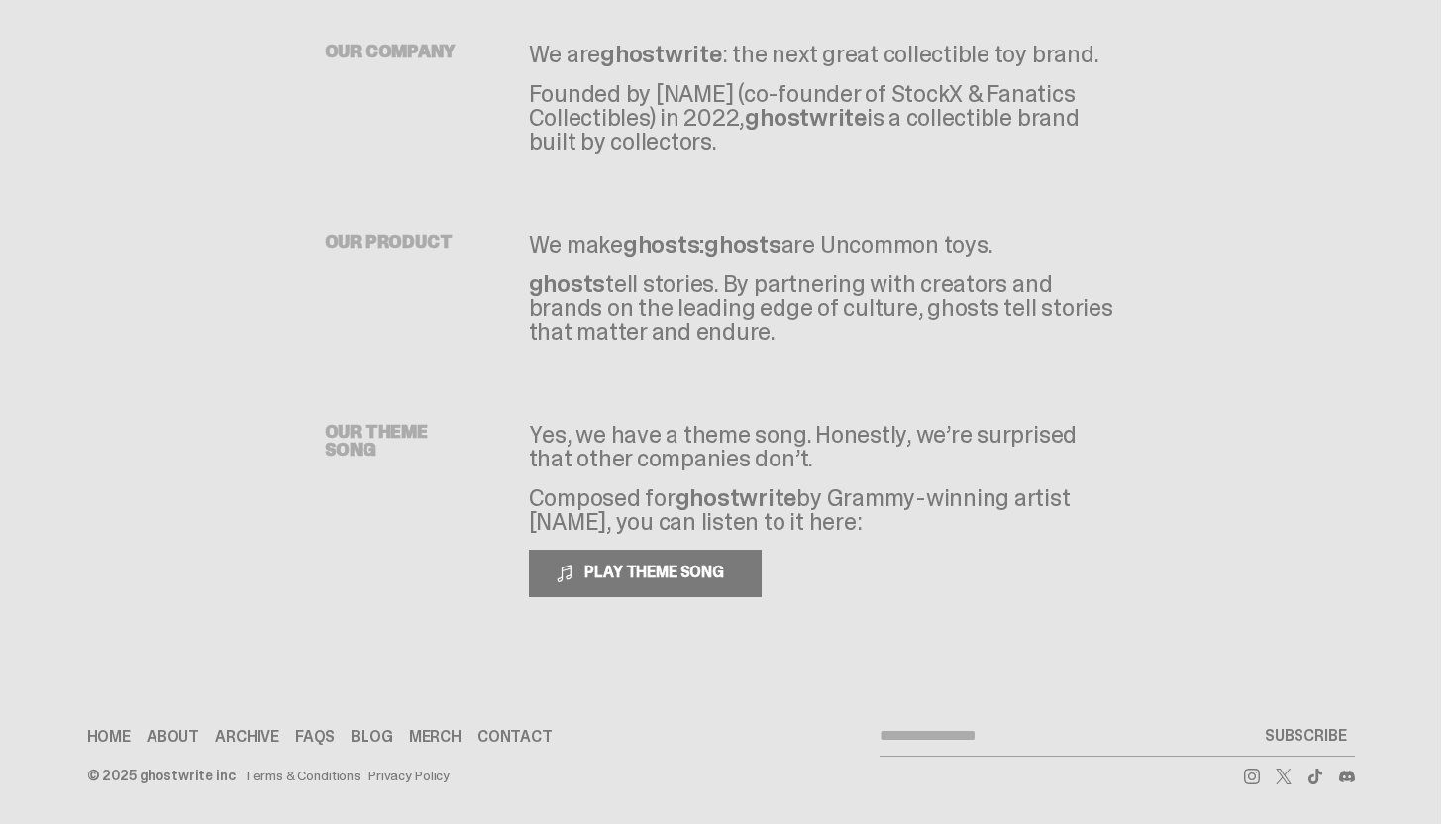 scroll, scrollTop: 0, scrollLeft: 0, axis: both 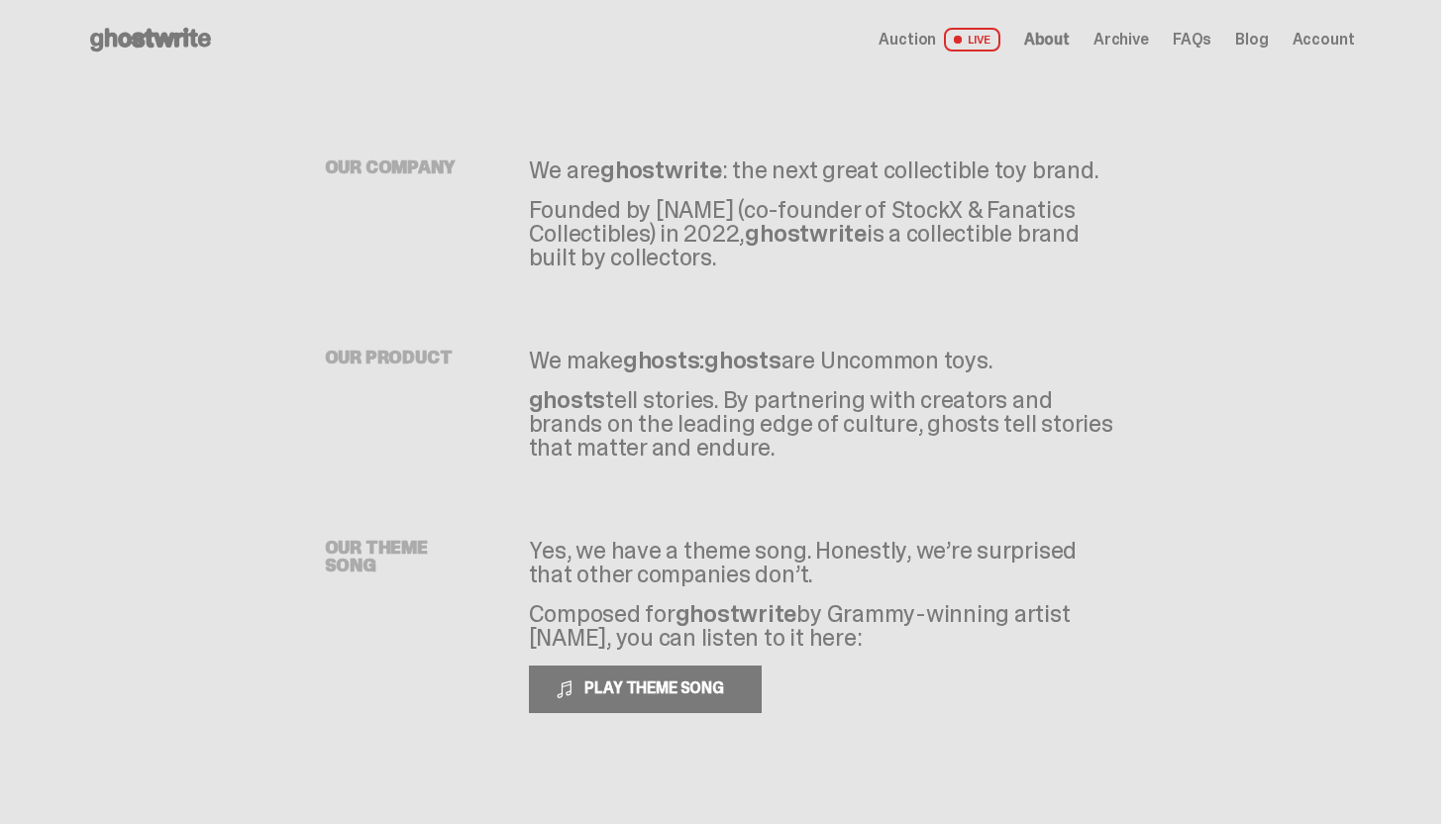 click on "Archive" at bounding box center (1121, 40) 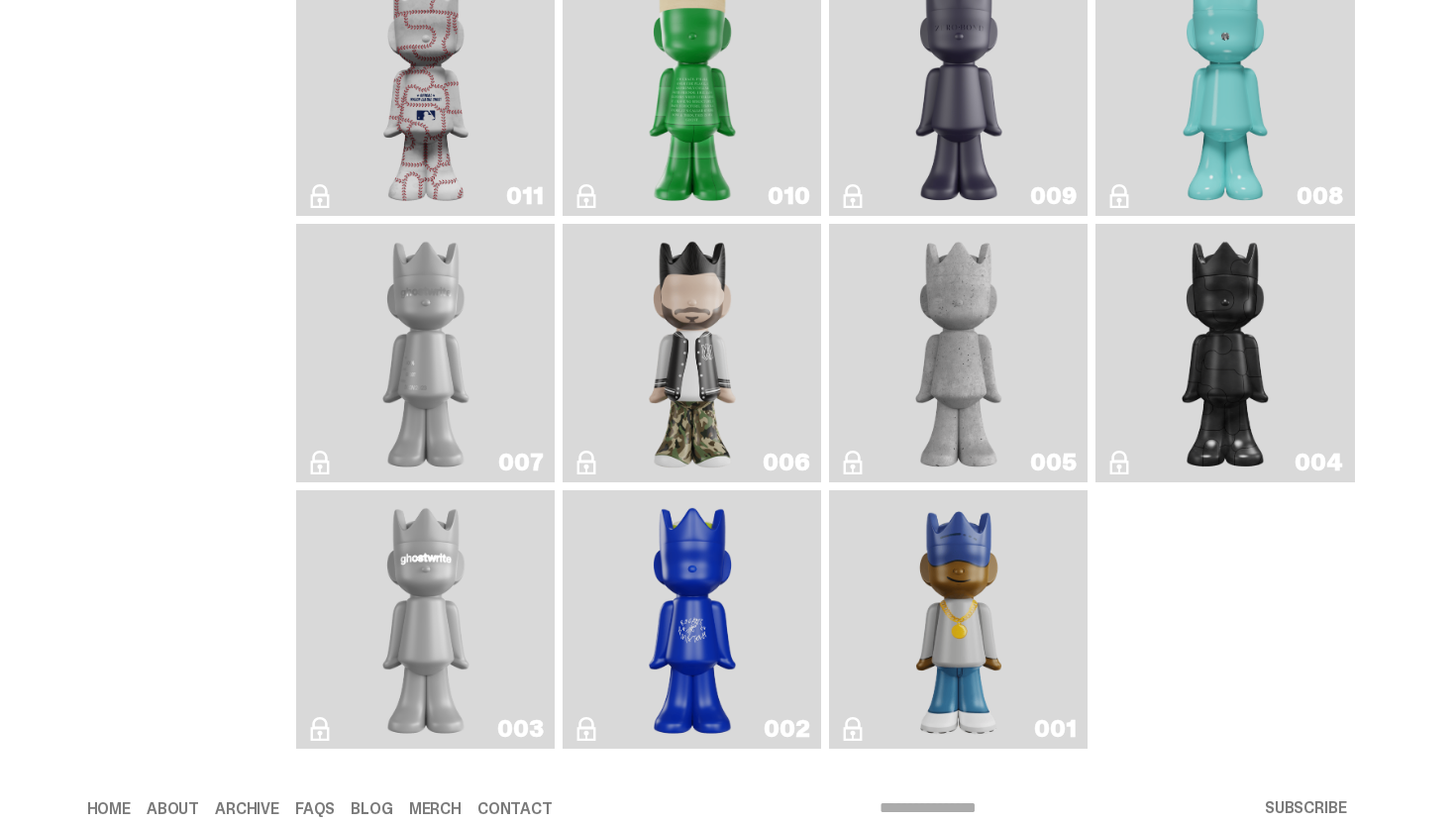 scroll, scrollTop: 3282, scrollLeft: 0, axis: vertical 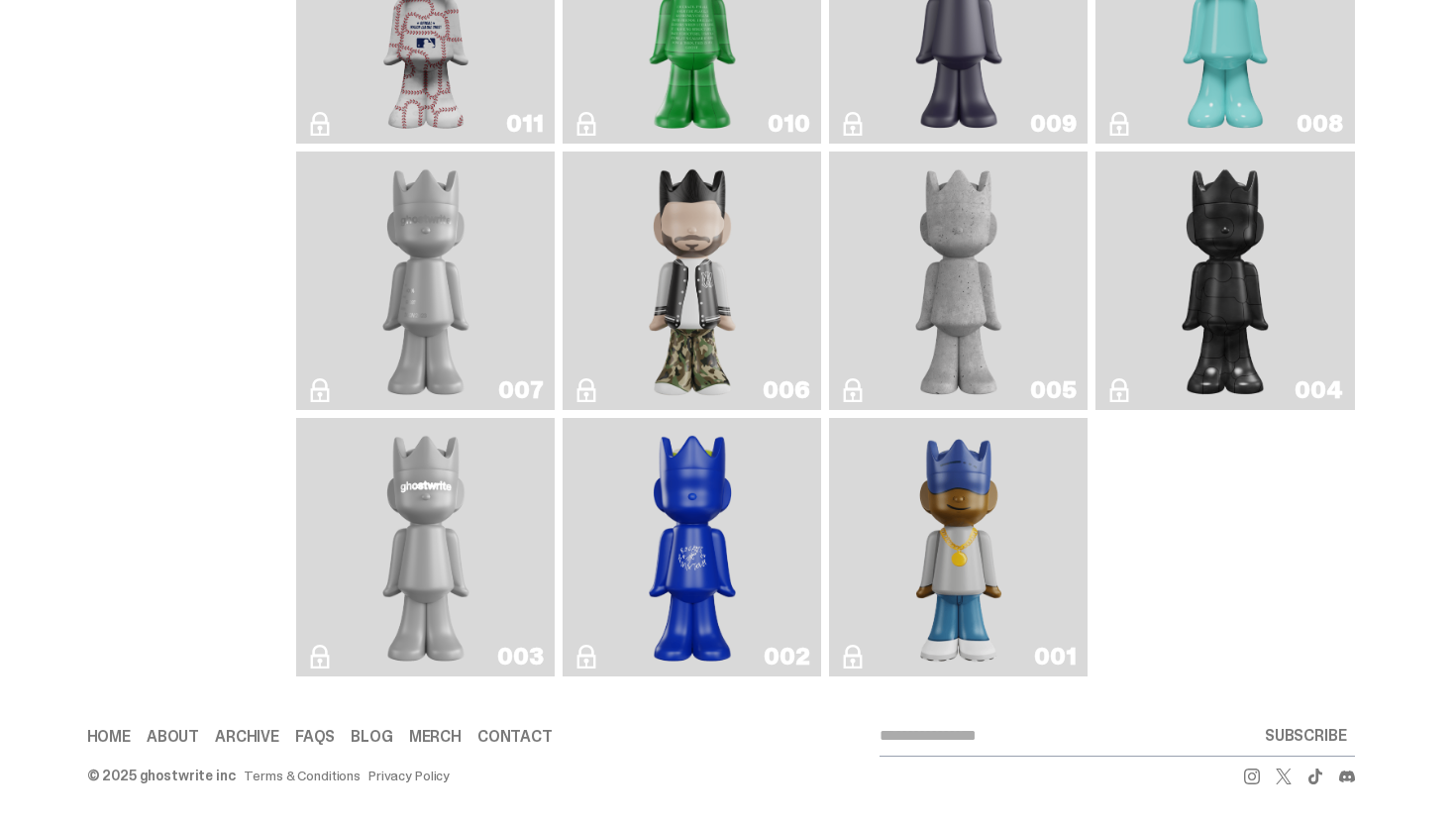 click on "Home" at bounding box center [109, 737] 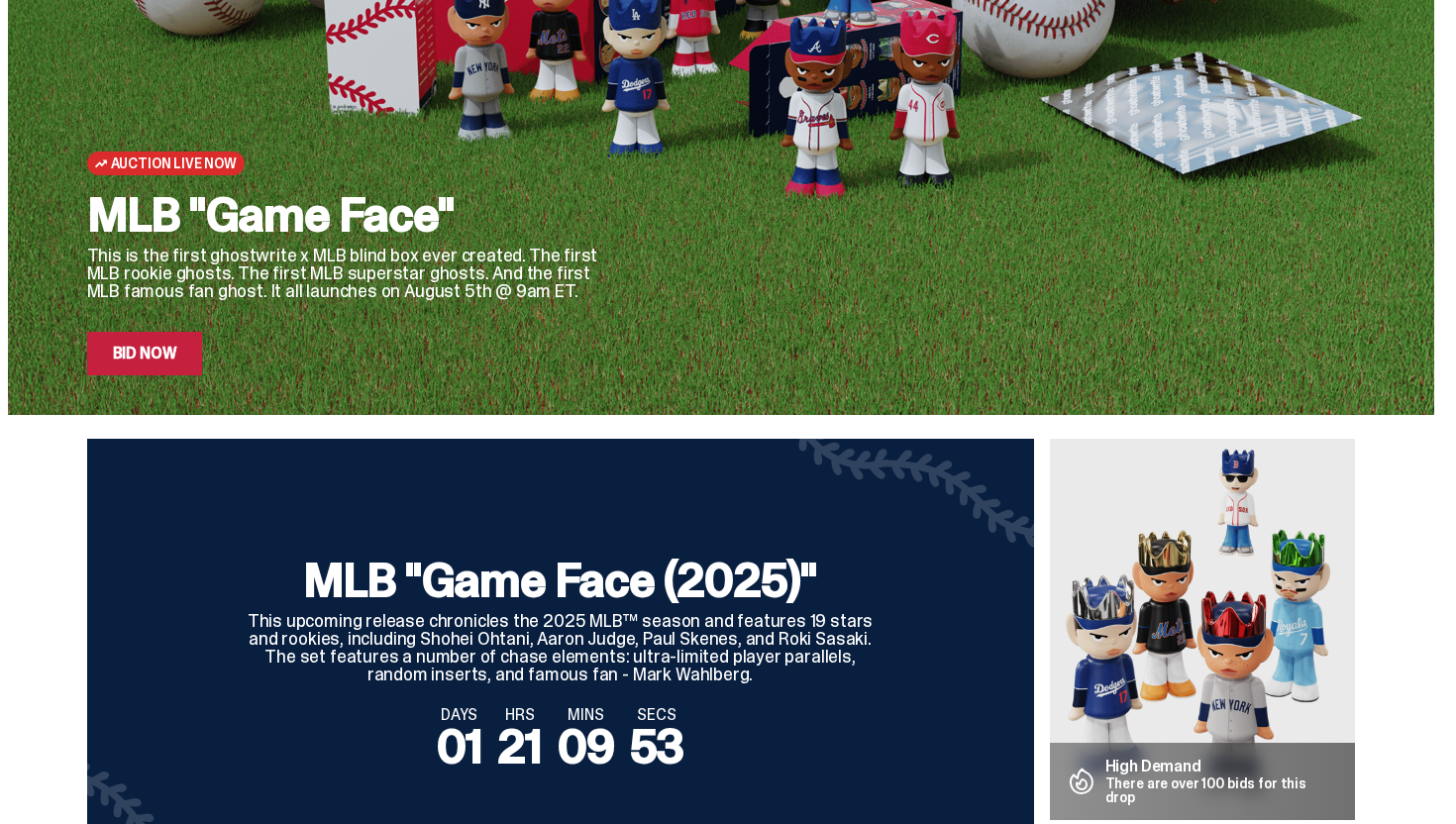 scroll, scrollTop: 0, scrollLeft: 0, axis: both 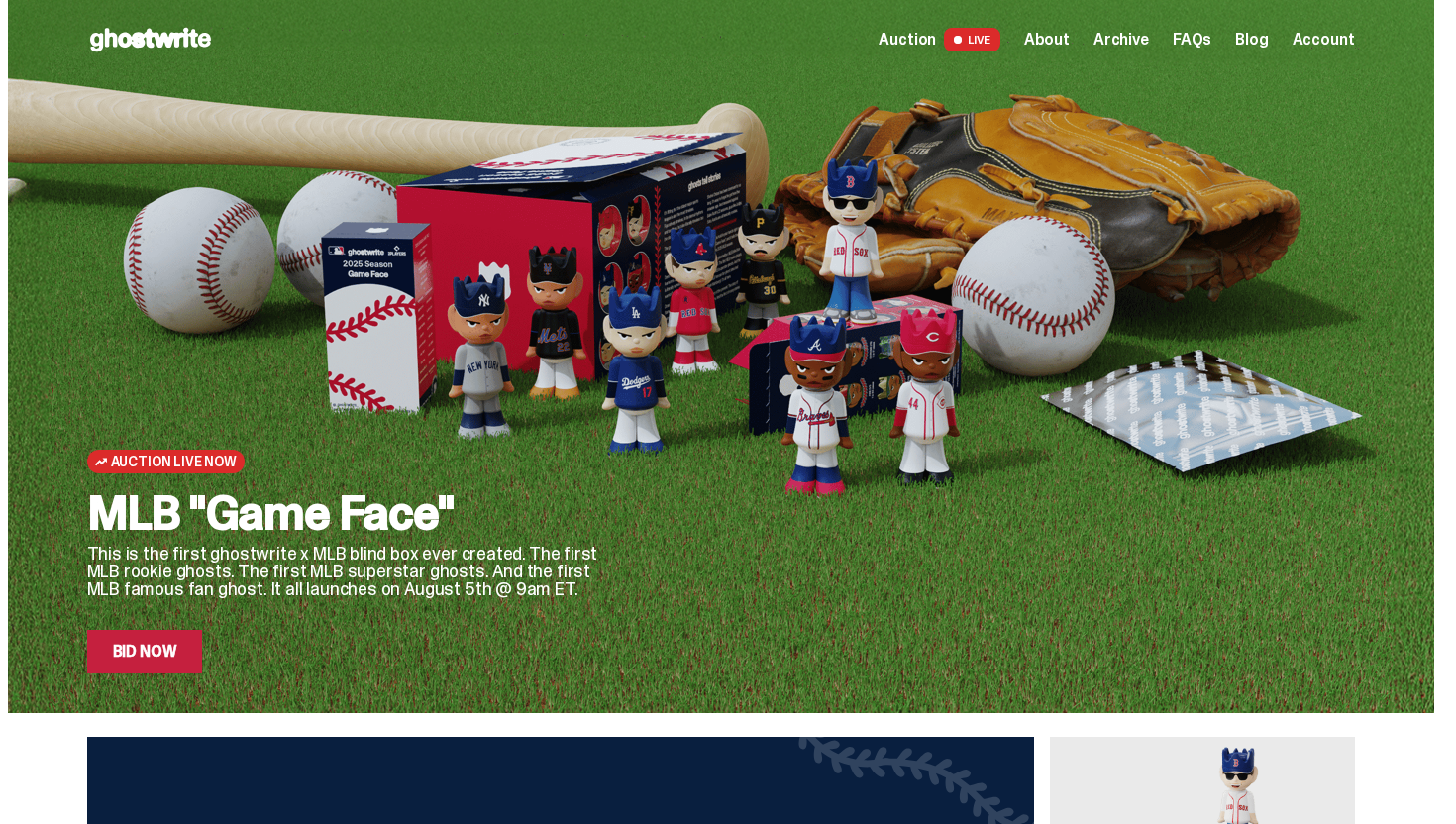 click on "Account" at bounding box center (1323, 40) 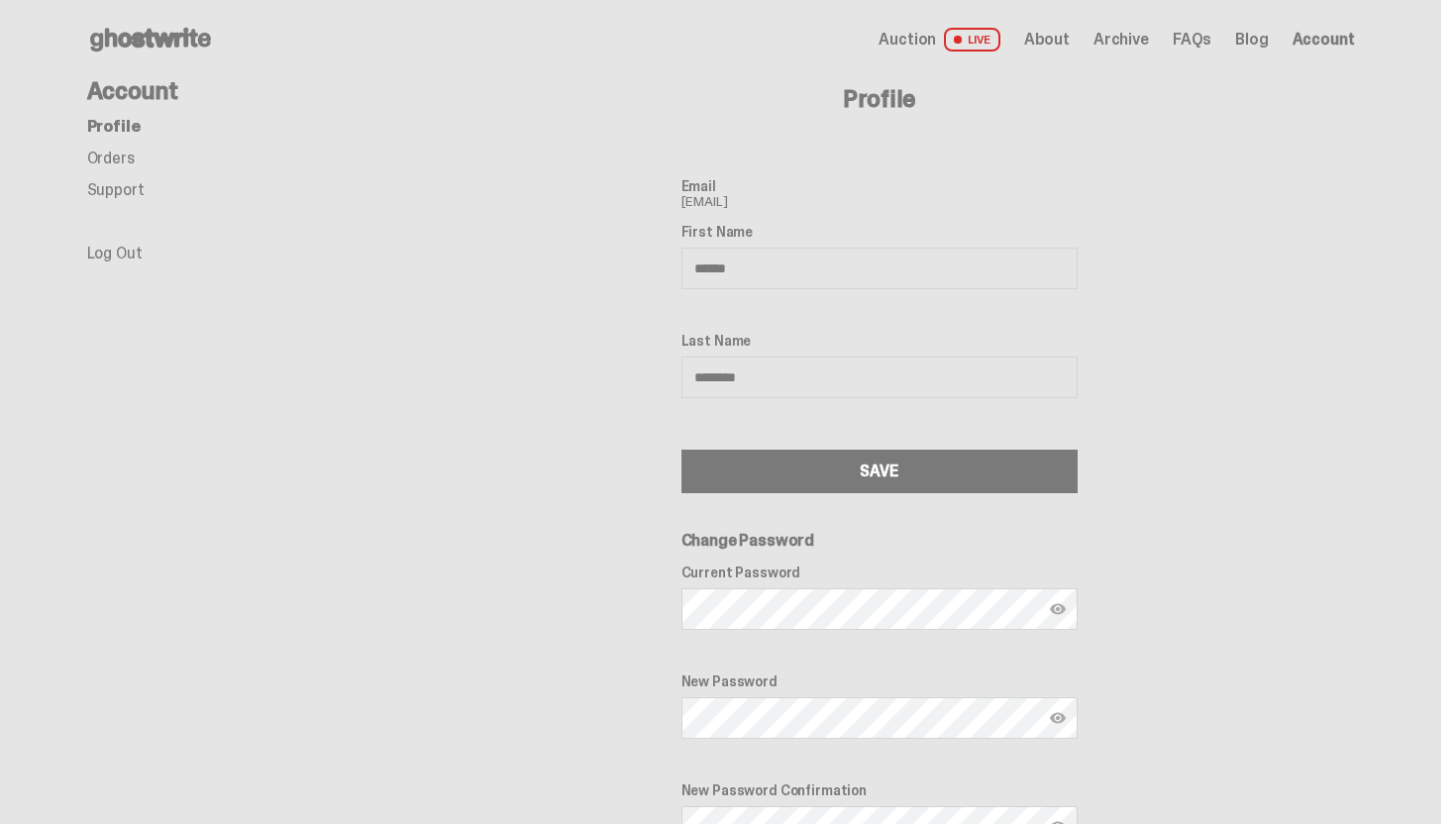 click on "Blog" at bounding box center (1251, 40) 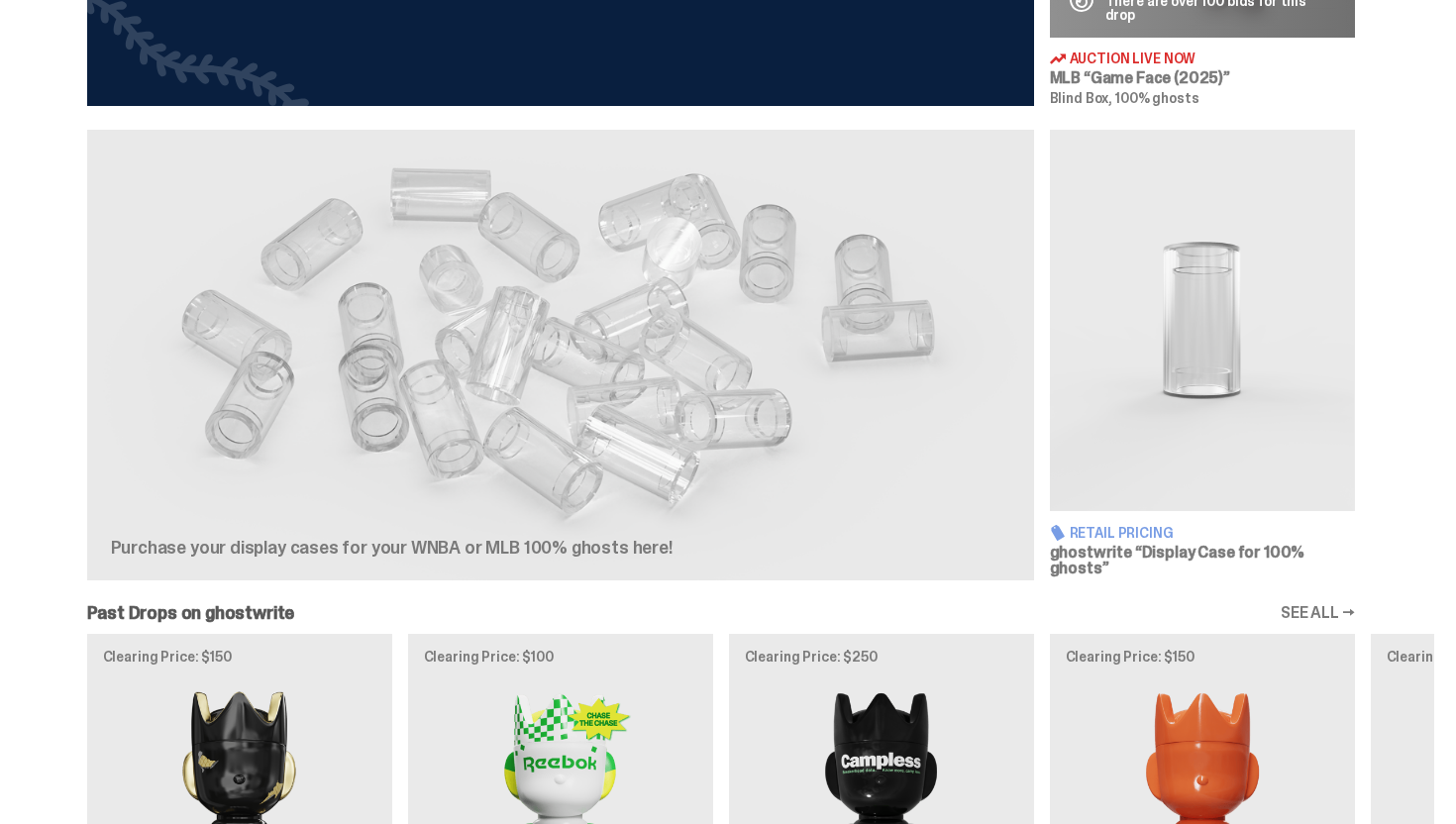 scroll, scrollTop: 1016, scrollLeft: 0, axis: vertical 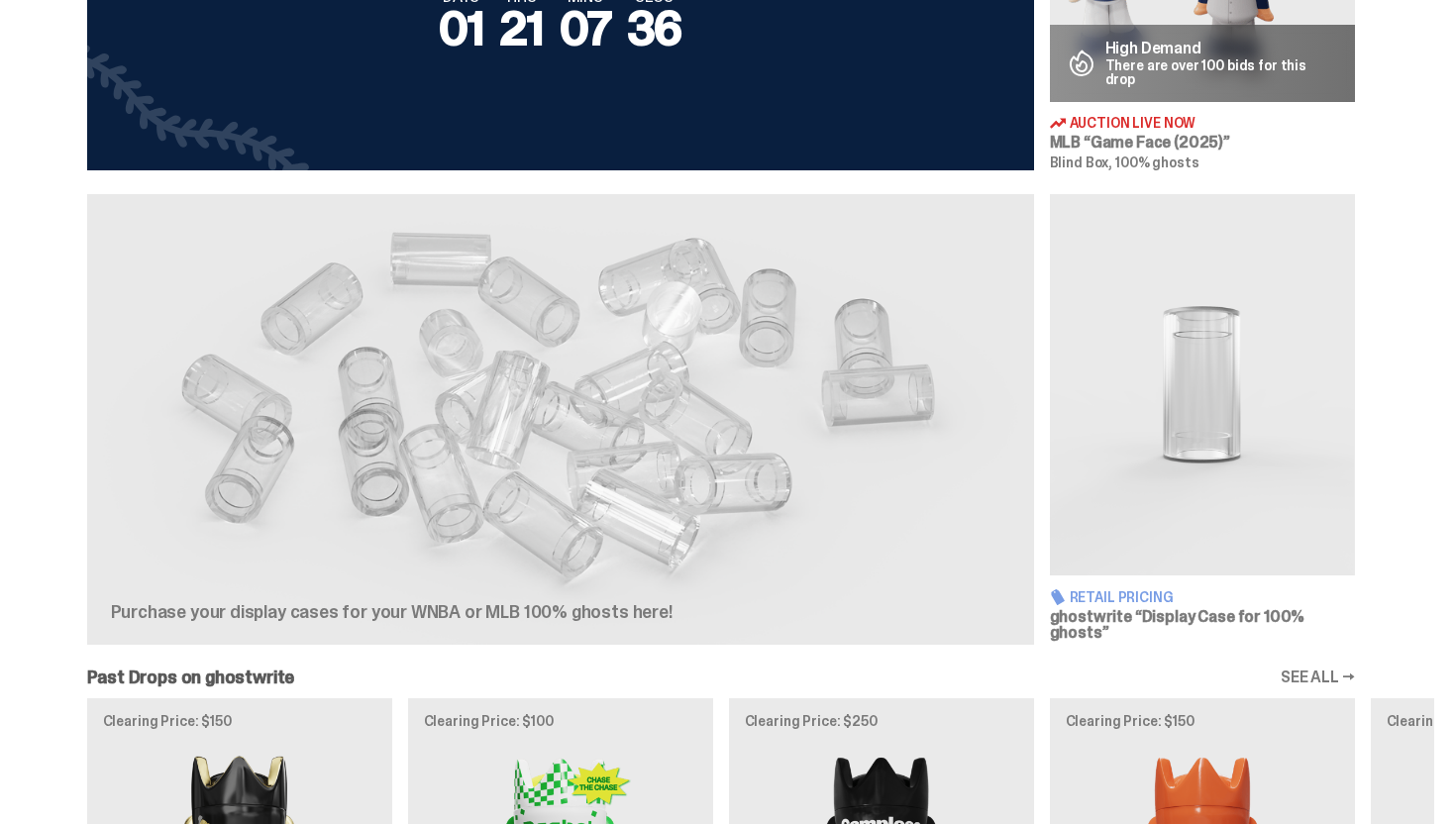 click at bounding box center [1202, 384] 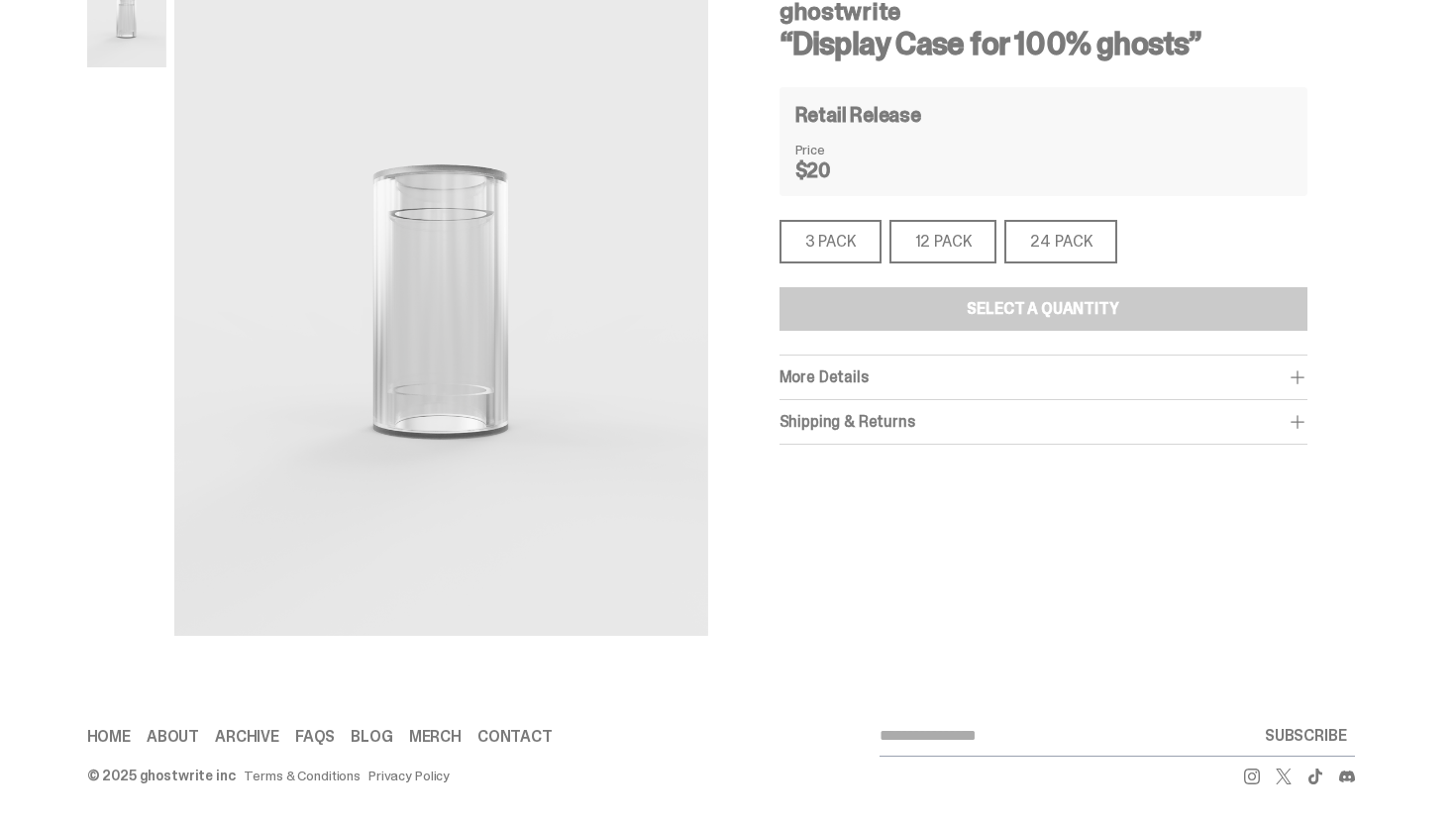 scroll, scrollTop: 0, scrollLeft: 0, axis: both 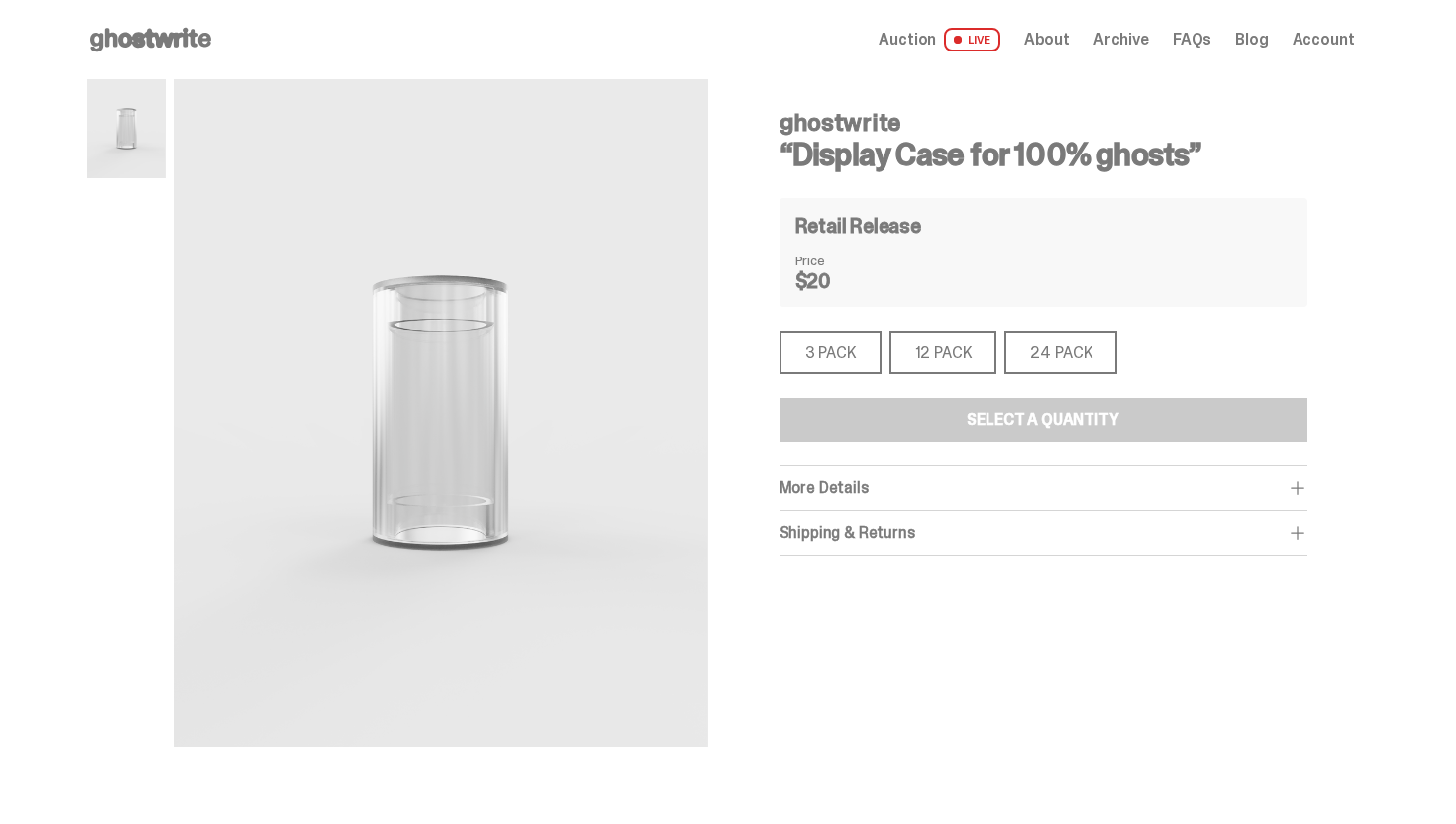 click on "3 PACK" at bounding box center (830, 353) 